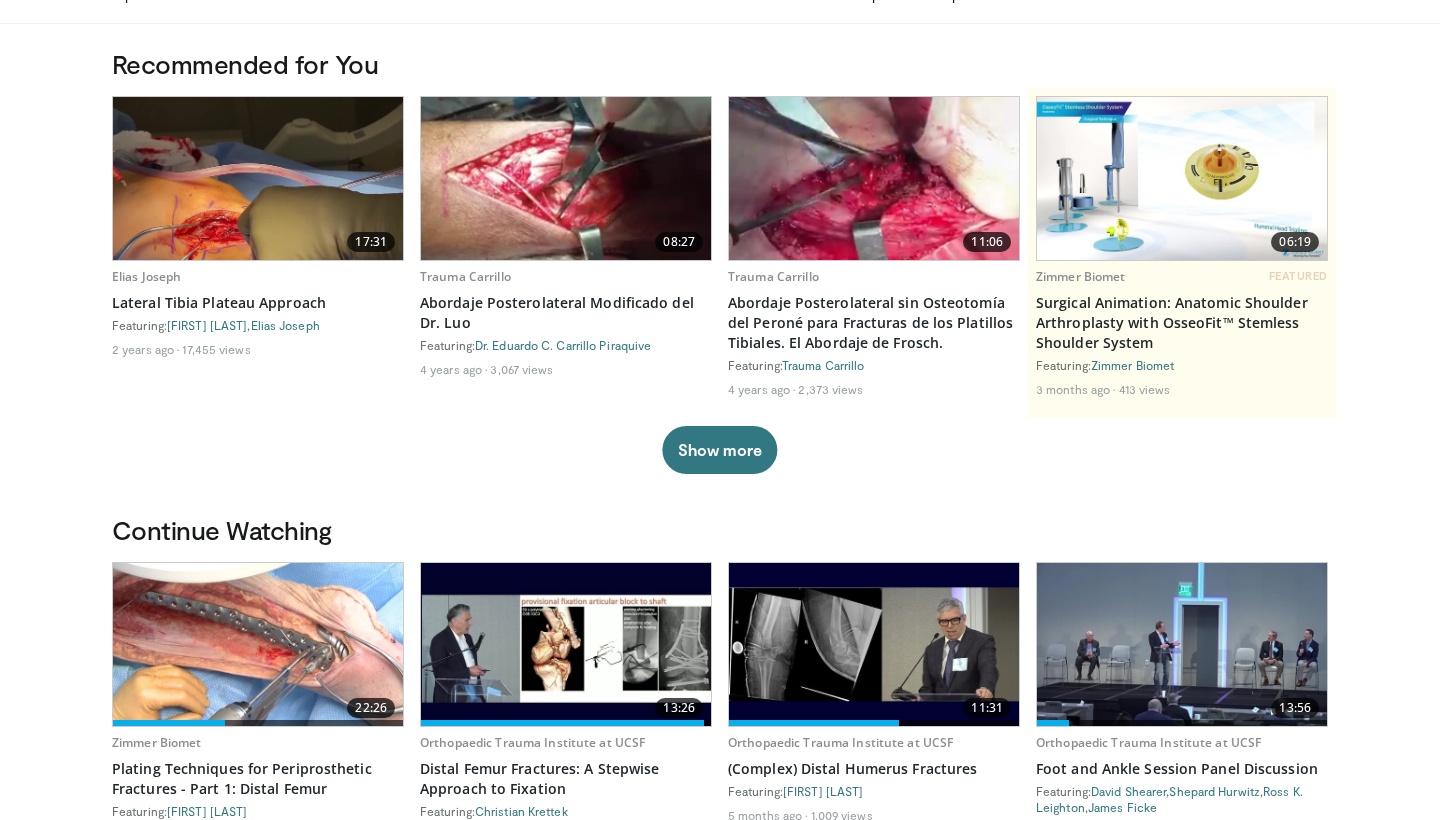 scroll, scrollTop: 109, scrollLeft: 0, axis: vertical 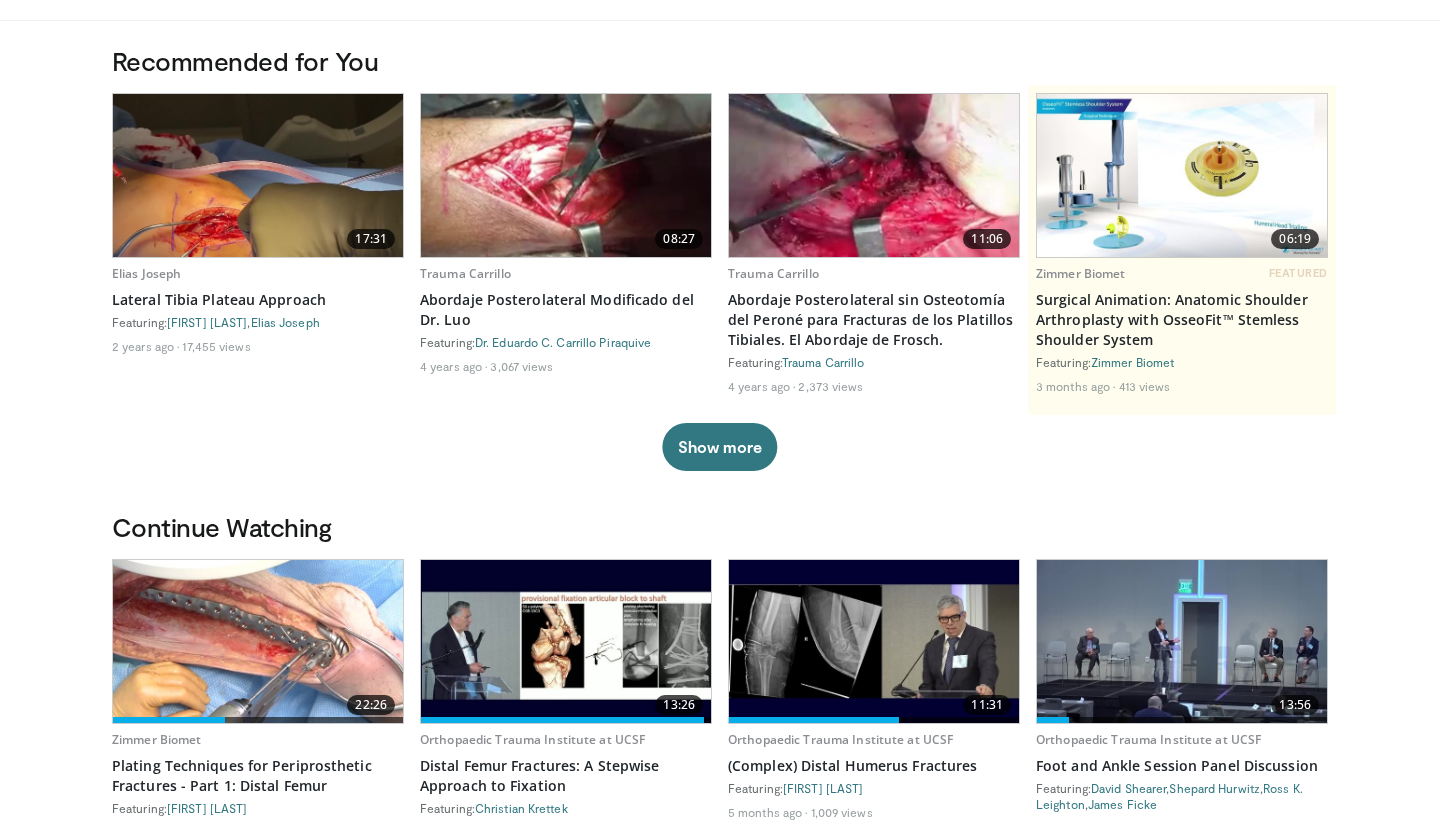 click at bounding box center (258, 175) 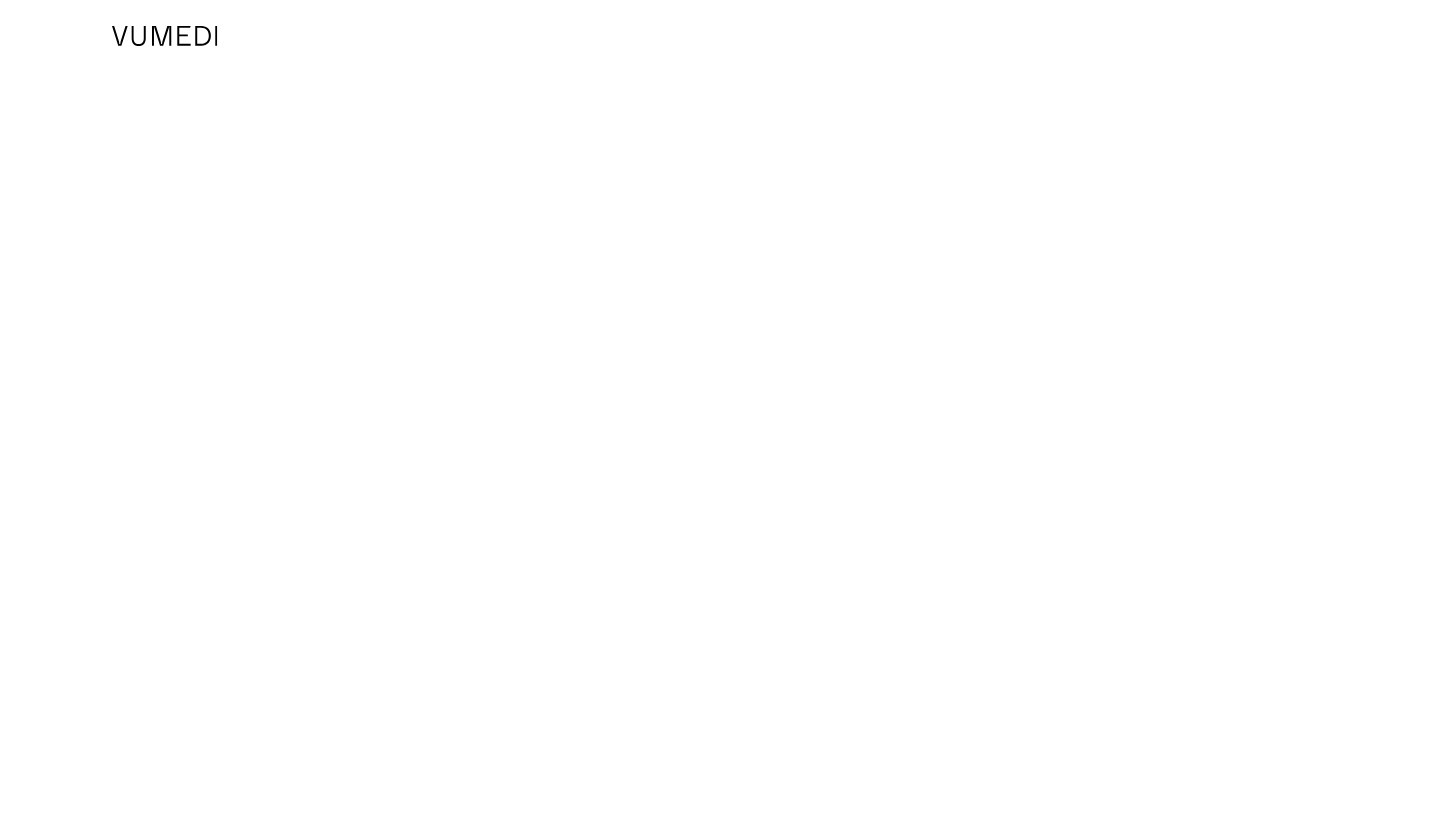 scroll, scrollTop: 0, scrollLeft: 0, axis: both 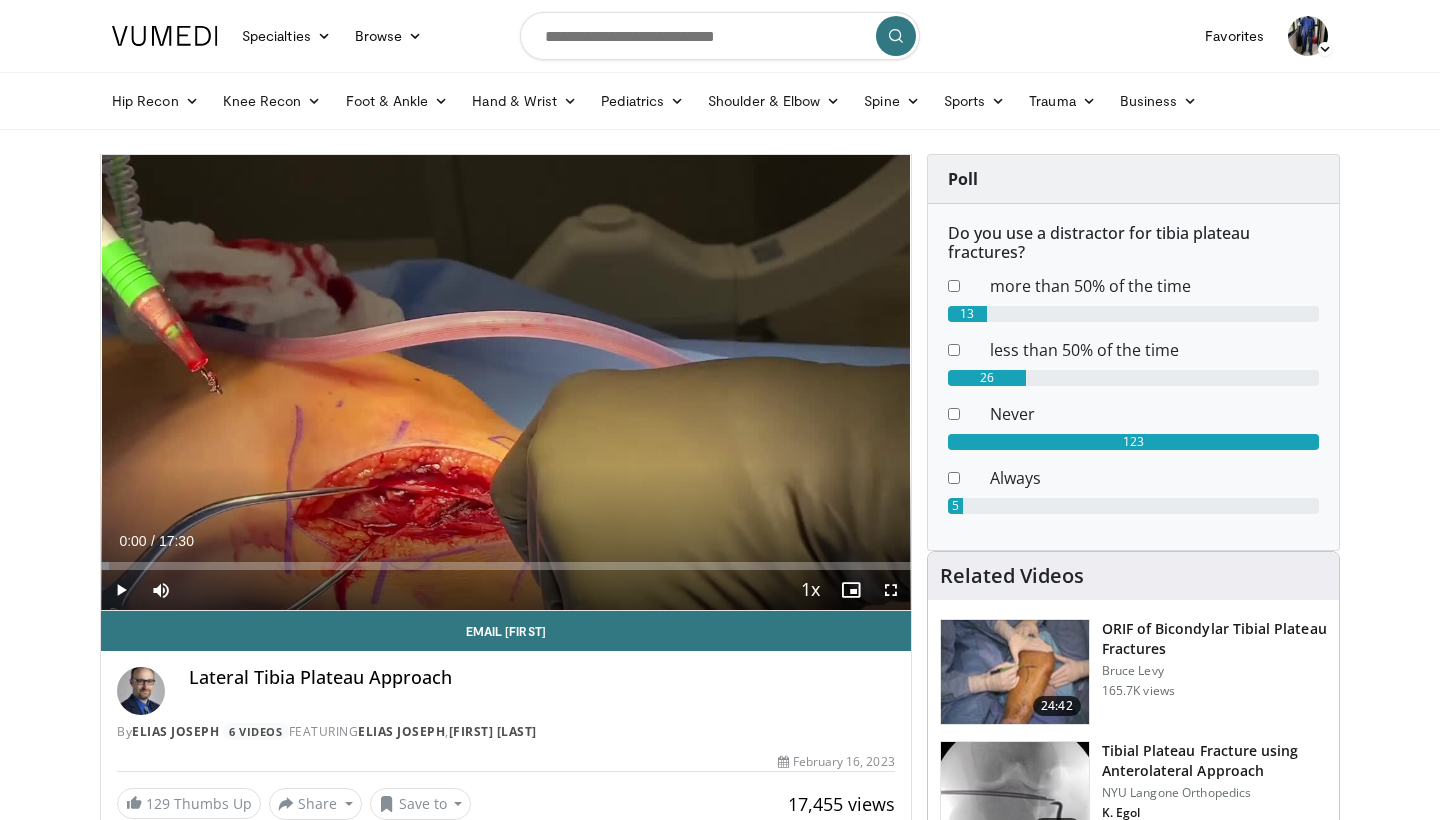 click at bounding box center (121, 590) 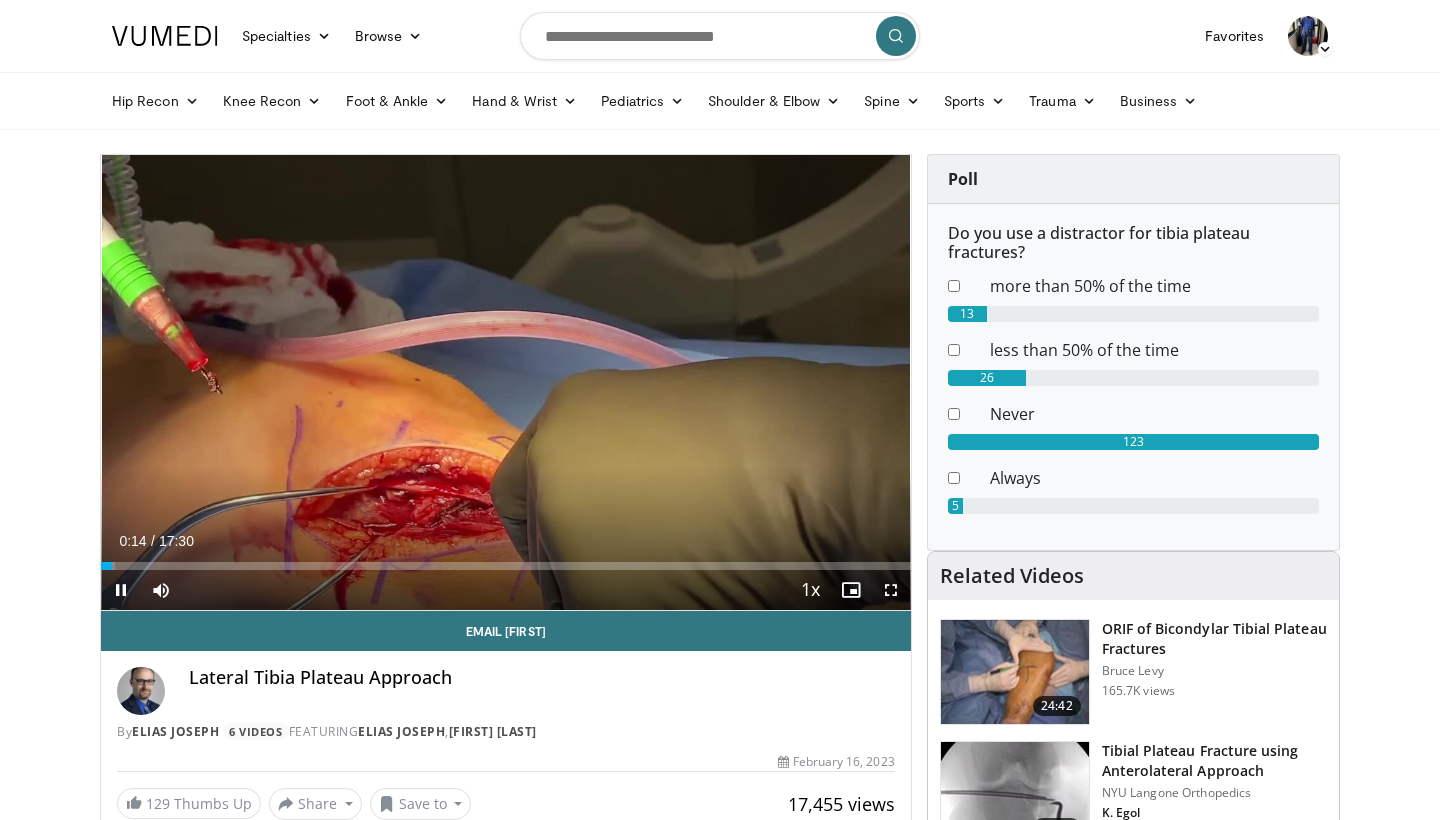 click at bounding box center (891, 590) 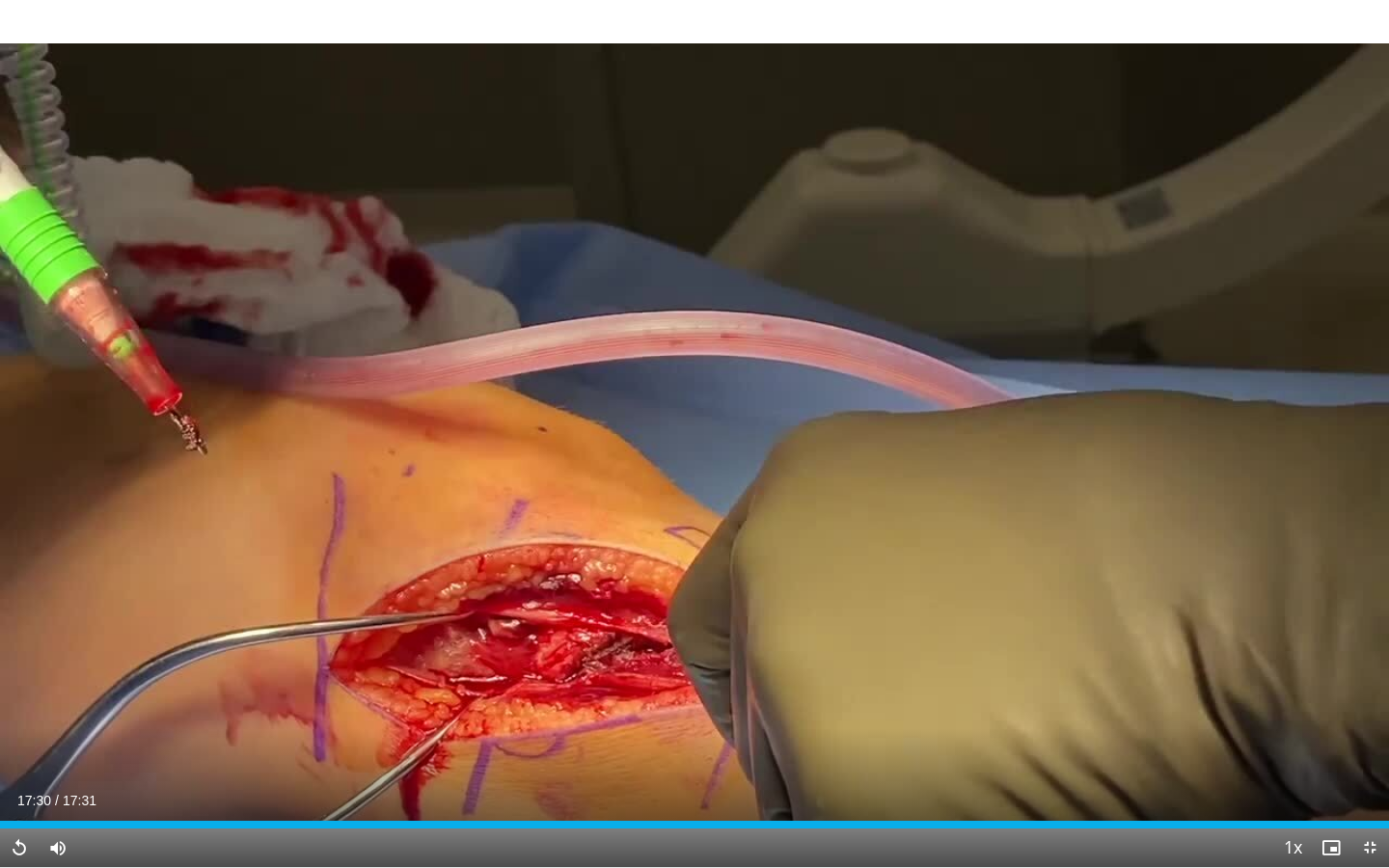 click at bounding box center (1370, 848) 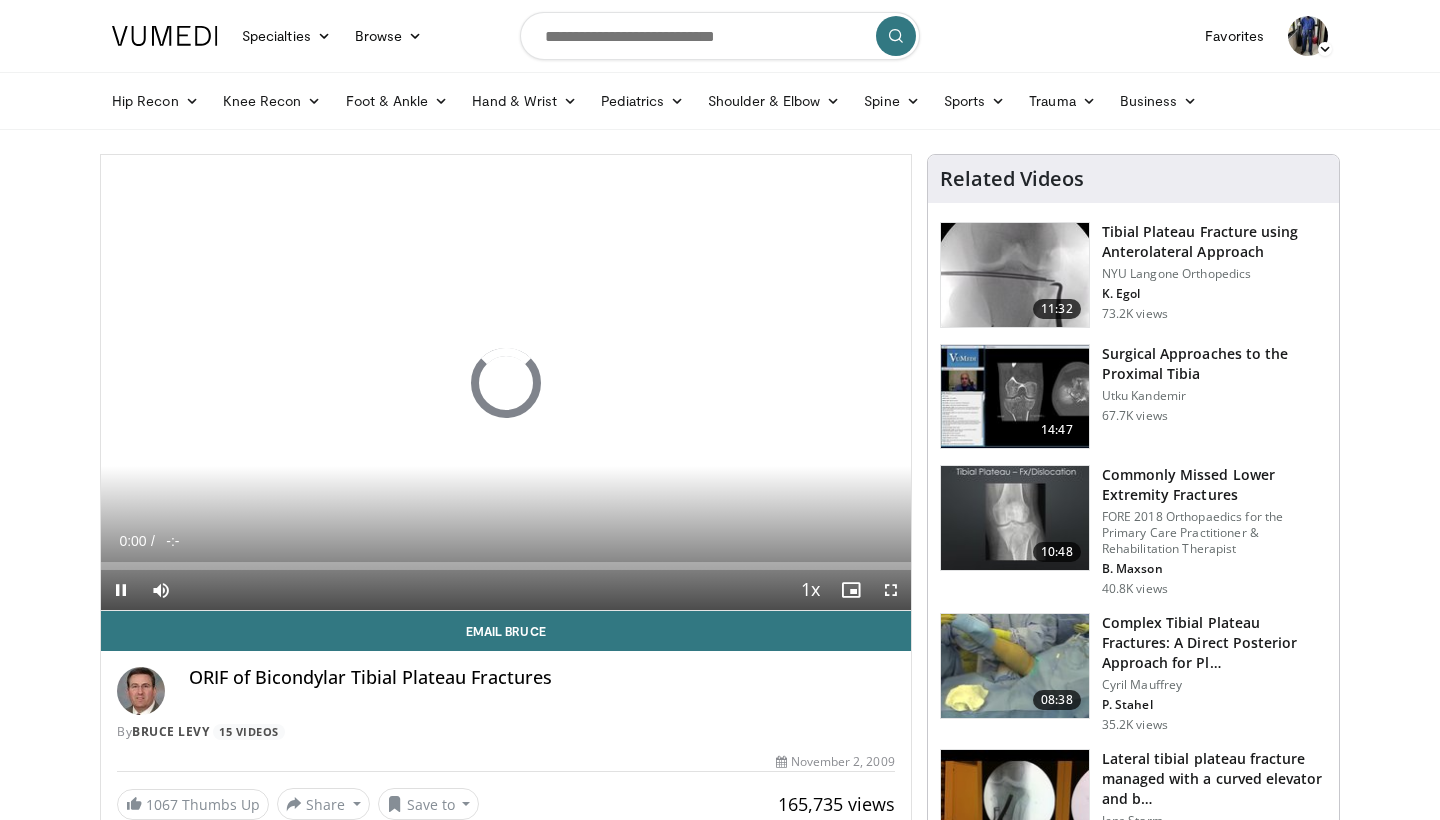 scroll, scrollTop: 0, scrollLeft: 0, axis: both 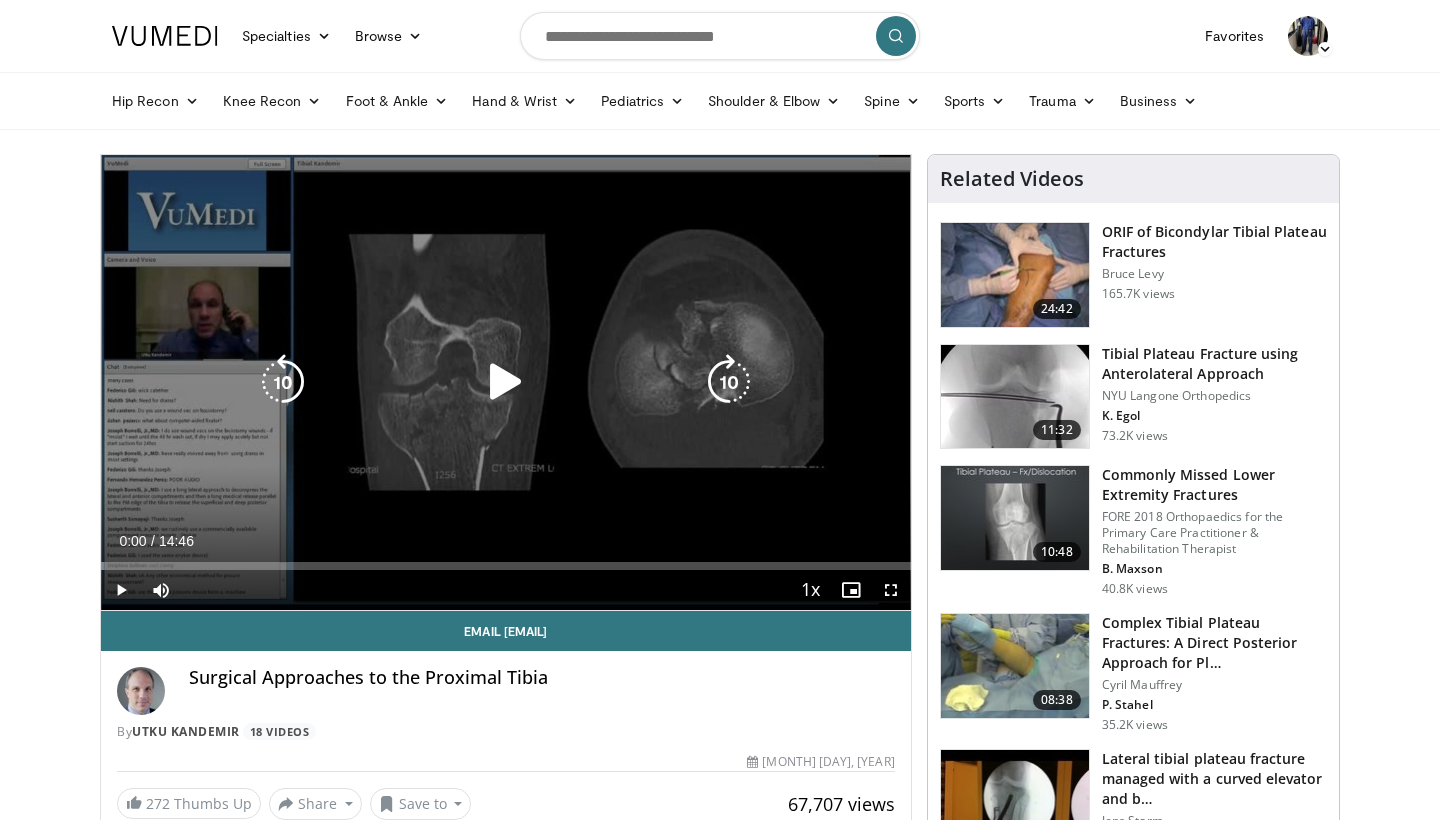click at bounding box center (506, 382) 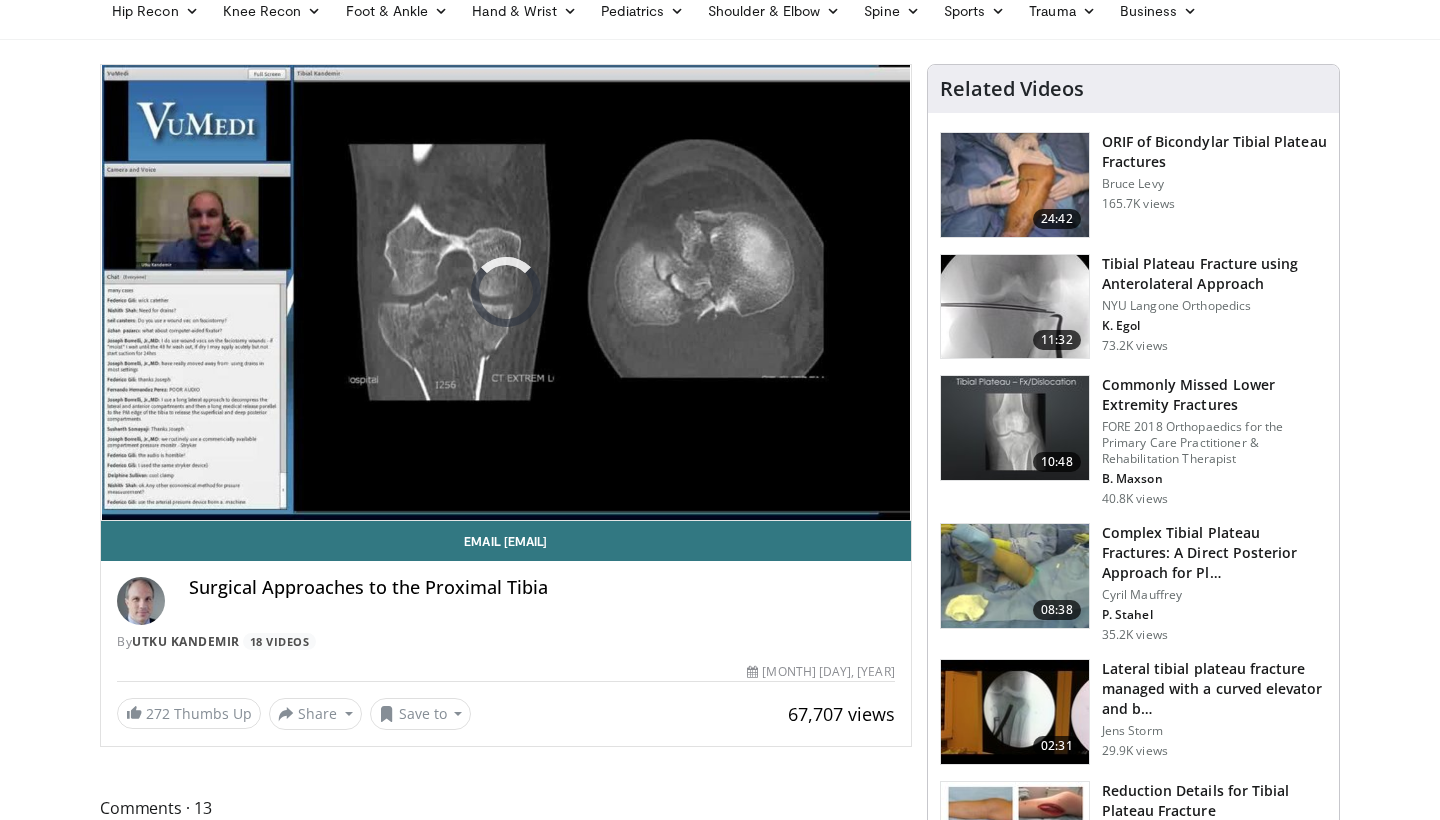 scroll, scrollTop: 91, scrollLeft: 0, axis: vertical 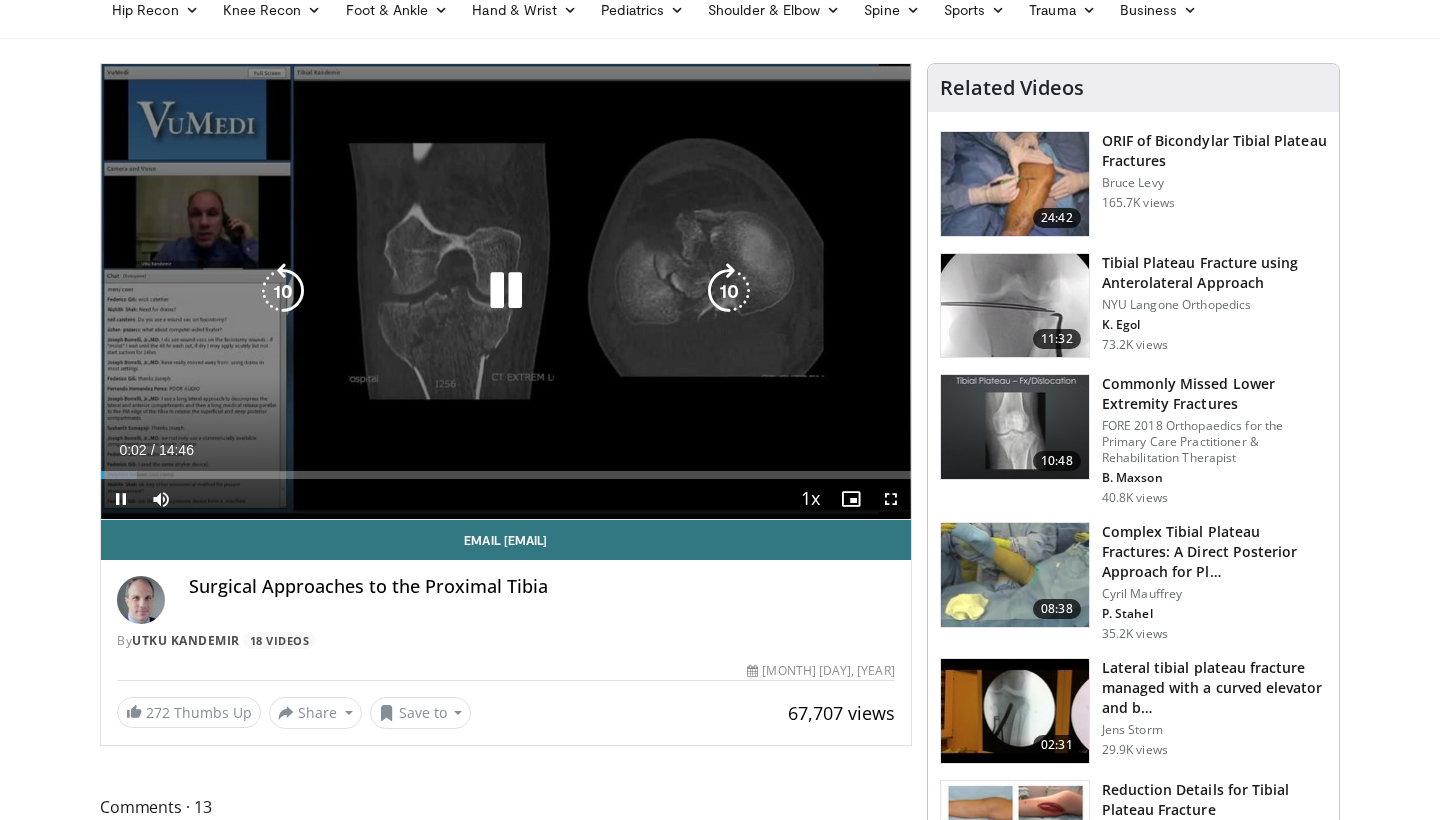 click on "10 seconds
Tap to unmute" at bounding box center [506, 291] 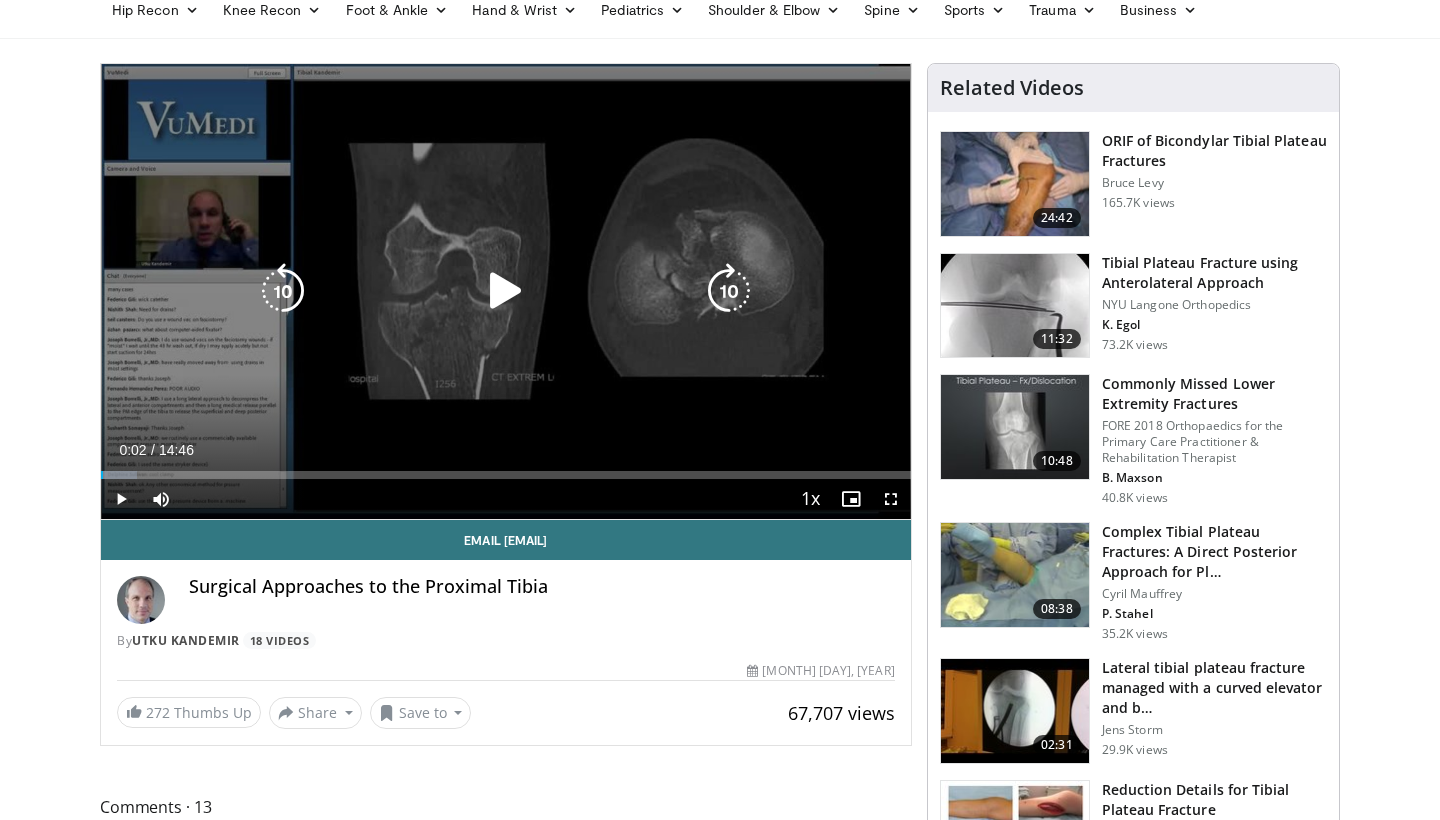 click at bounding box center (506, 291) 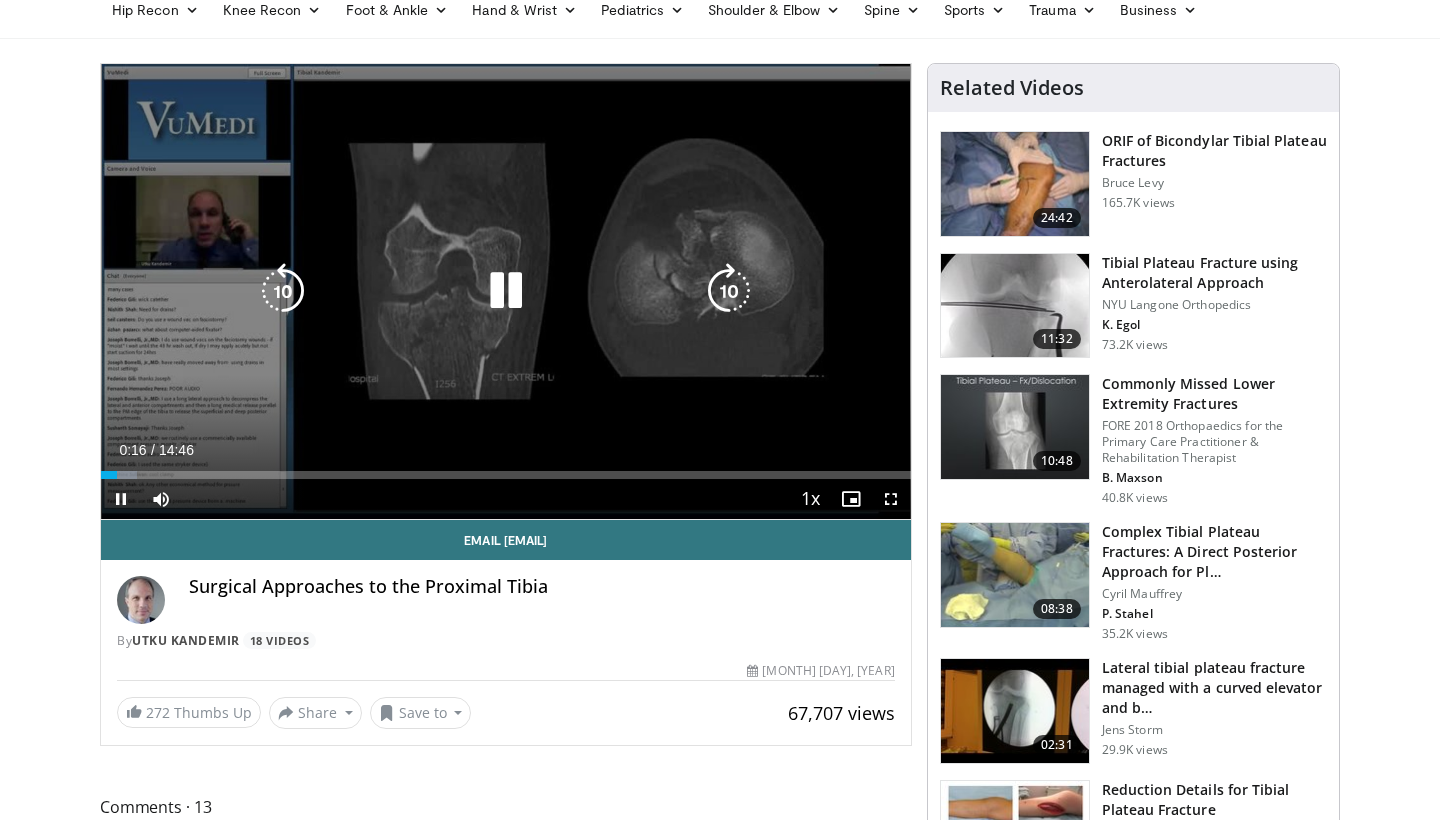 click at bounding box center [506, 291] 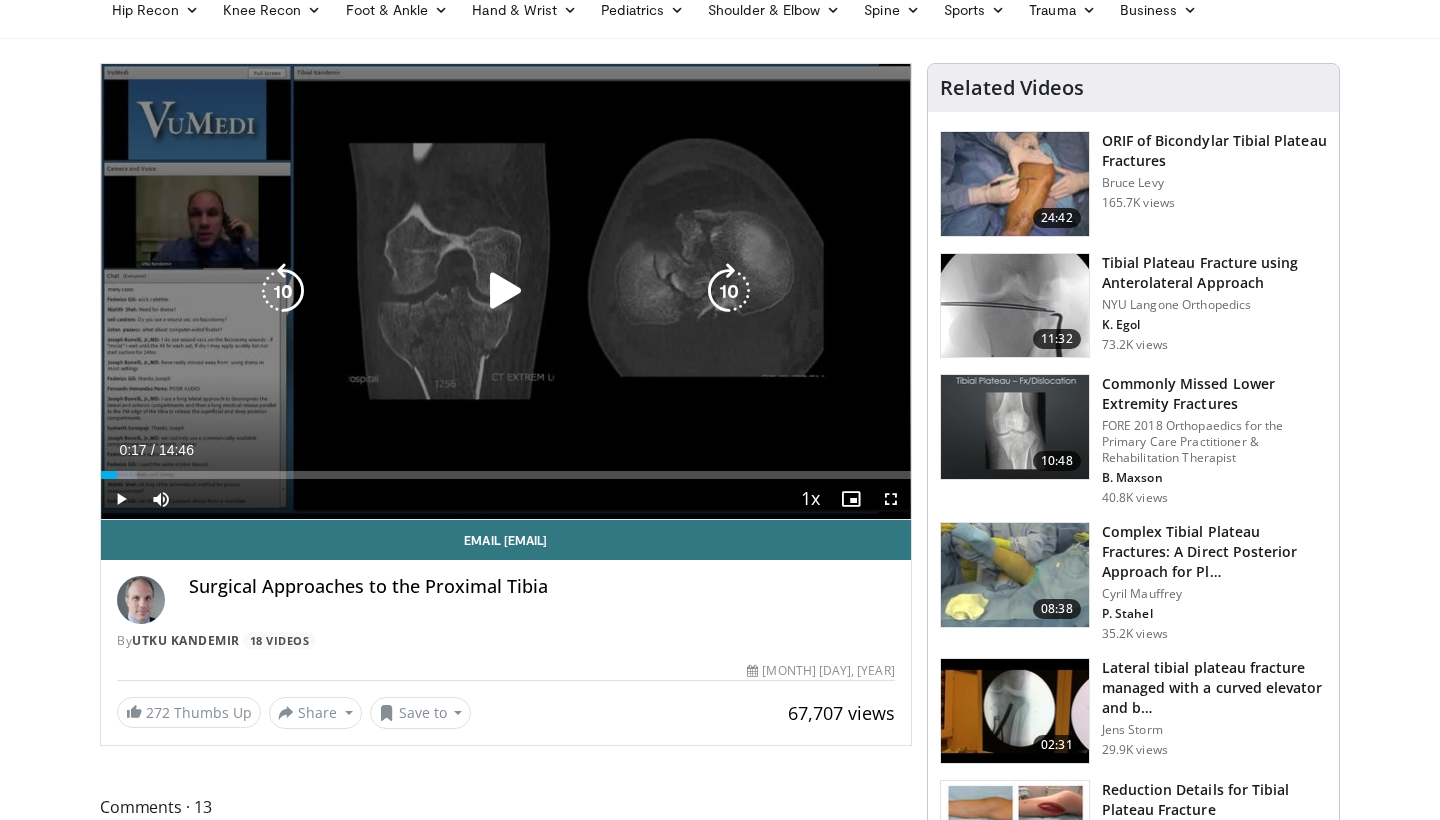 click at bounding box center [506, 291] 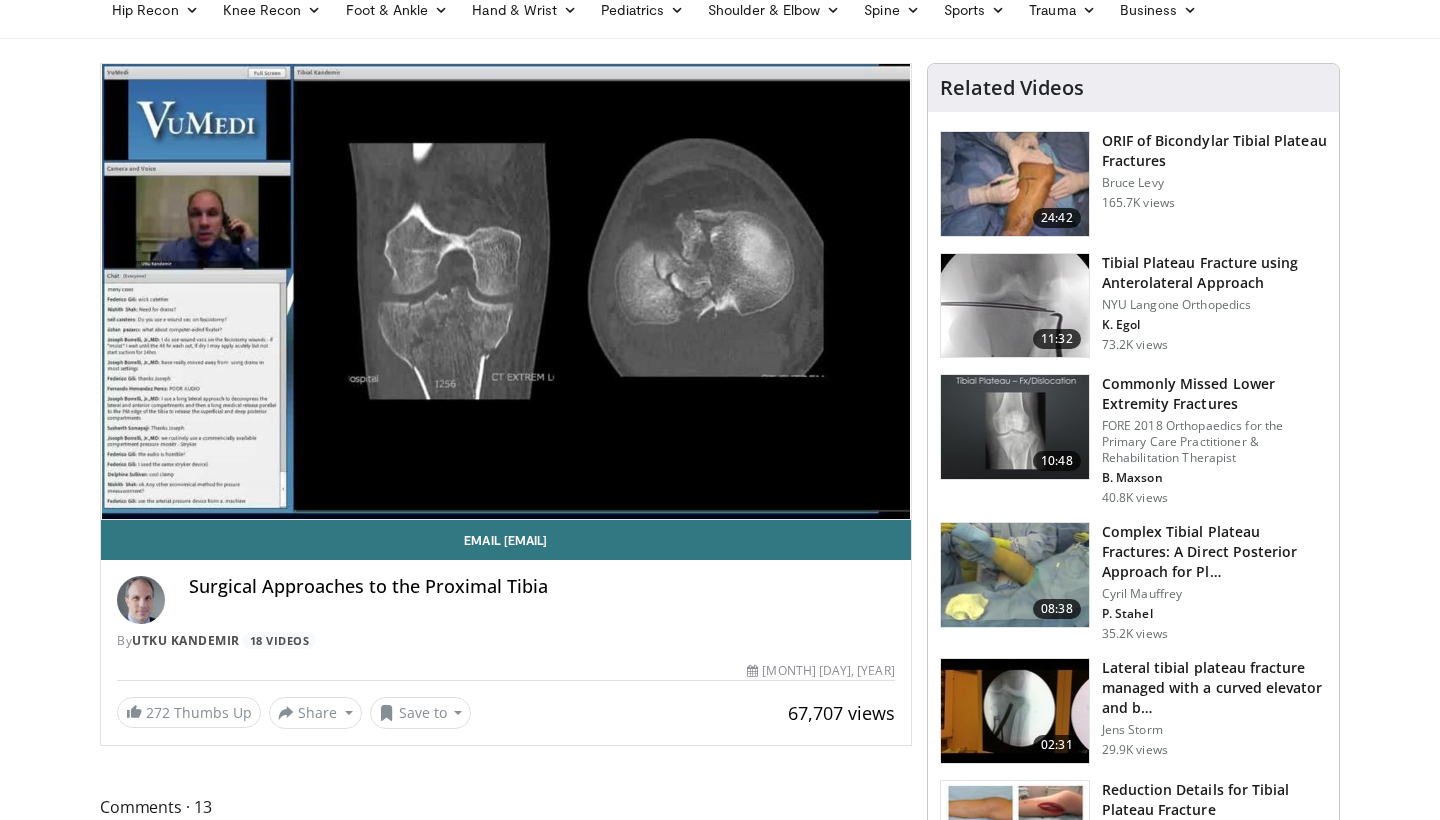 click on "10 seconds
Tap to unmute" at bounding box center [506, 291] 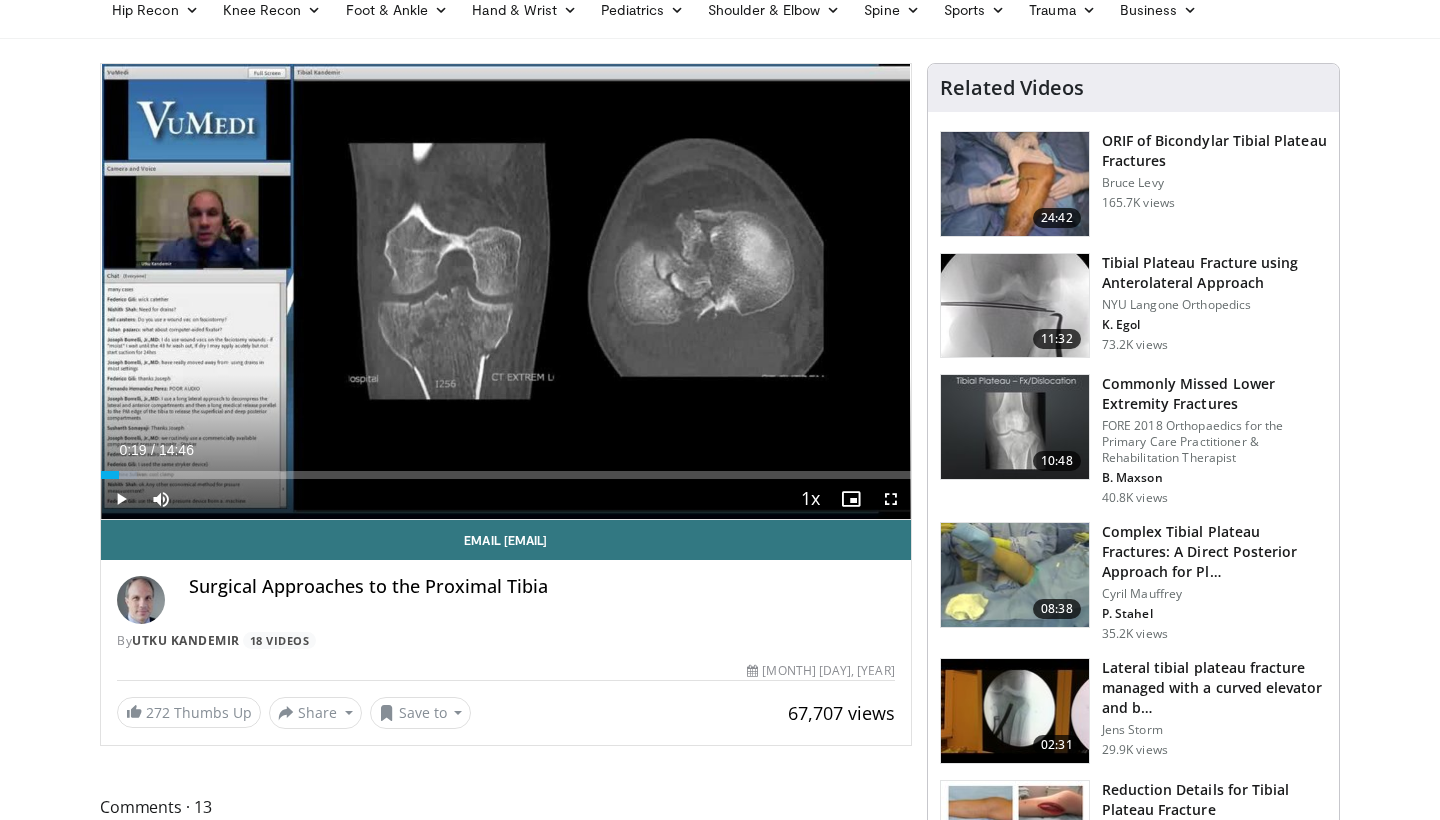 click on "10 seconds
Tap to unmute" at bounding box center [506, 291] 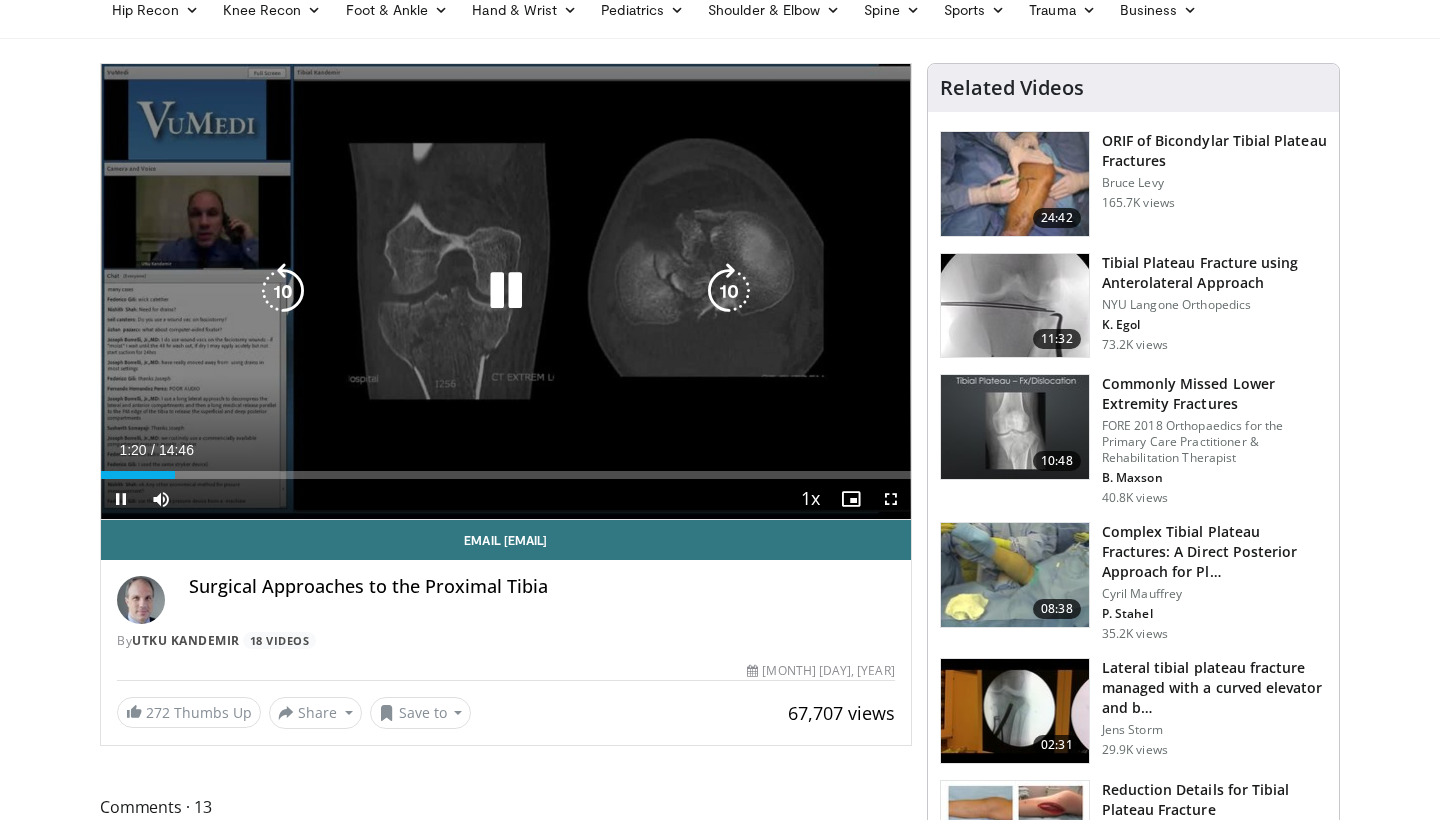 click at bounding box center (283, 291) 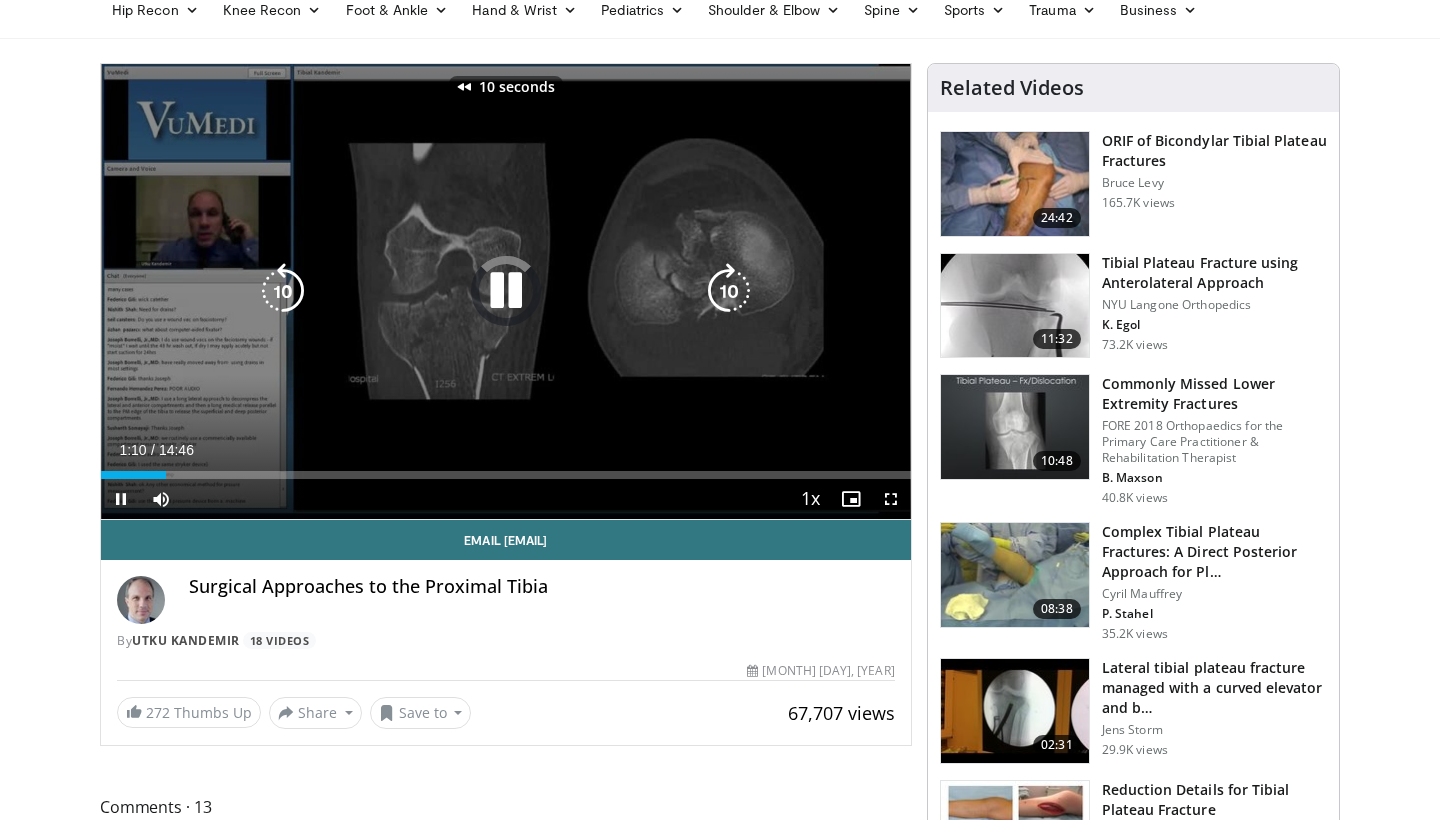 click at bounding box center (283, 291) 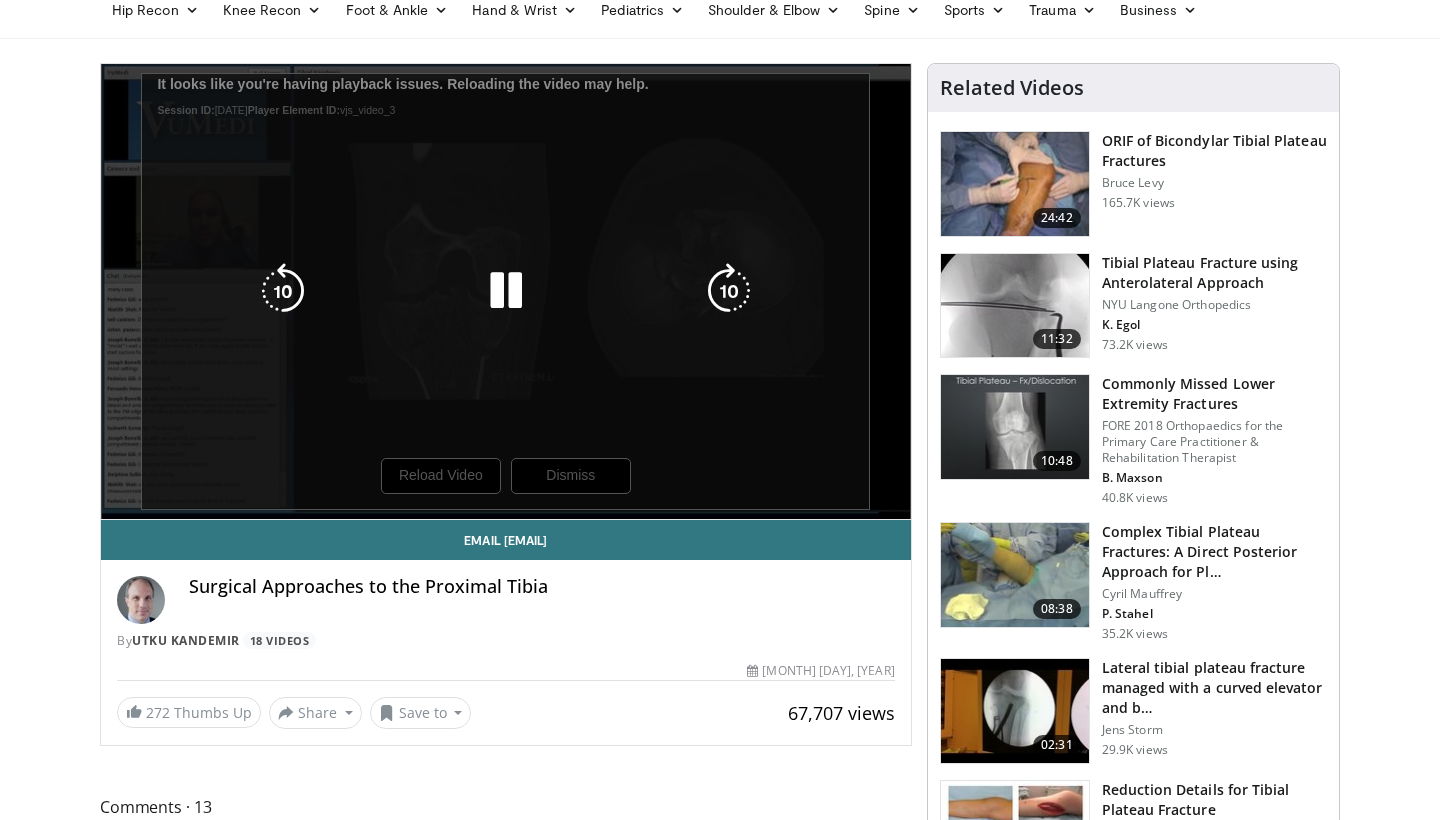 click on "20 seconds
Tap to unmute" at bounding box center [506, 291] 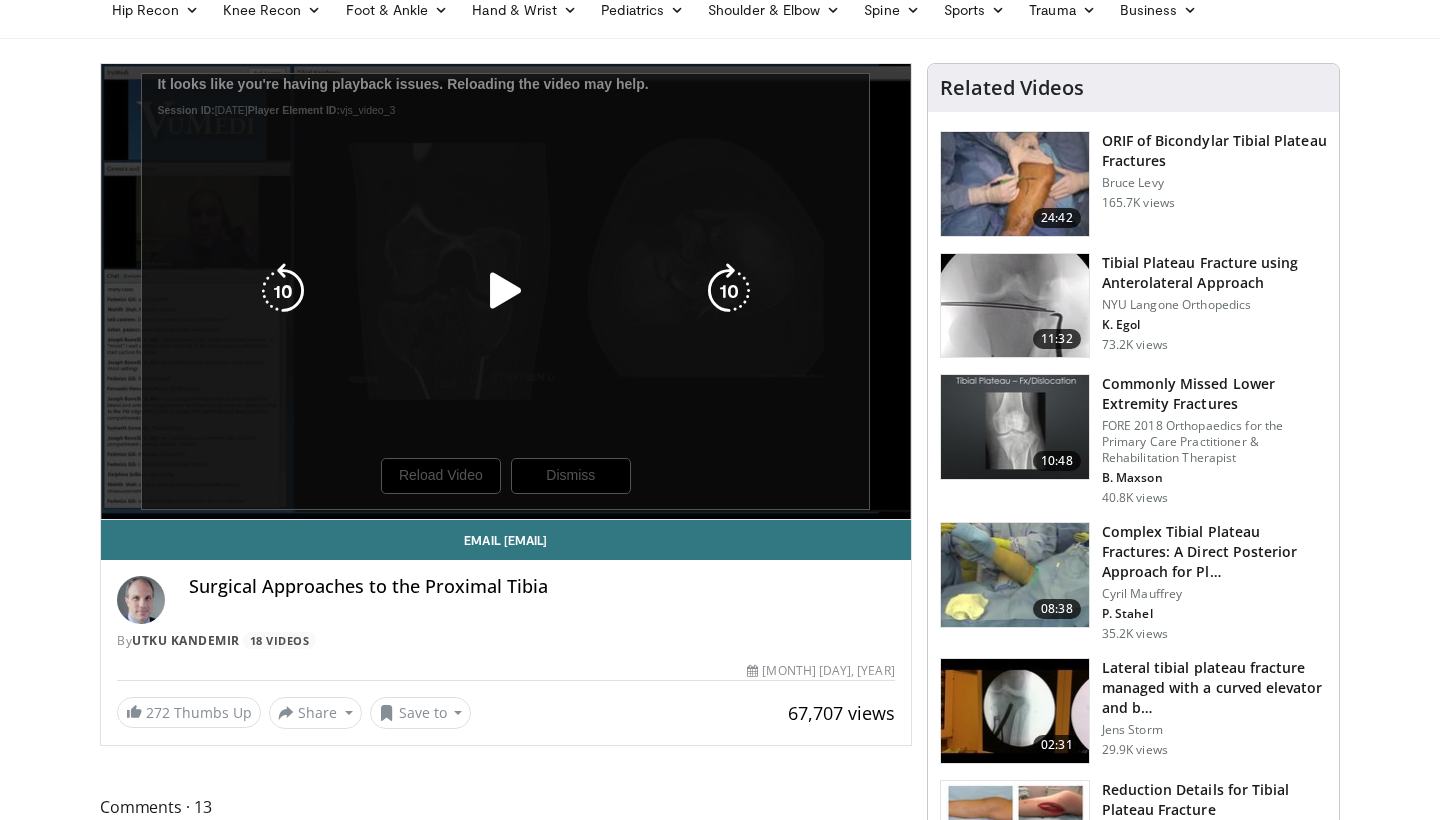 click at bounding box center (506, 291) 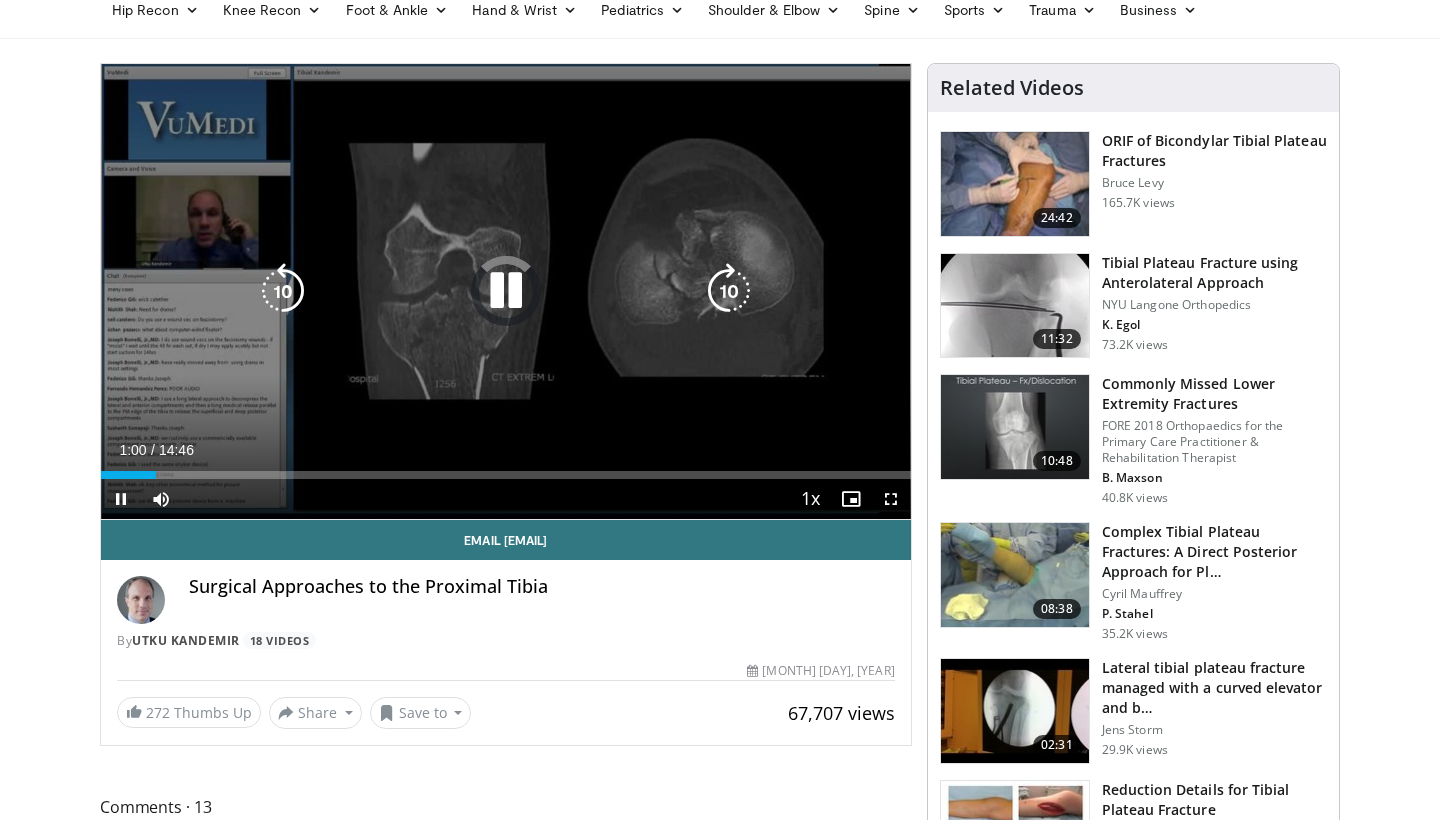 click at bounding box center [506, 291] 